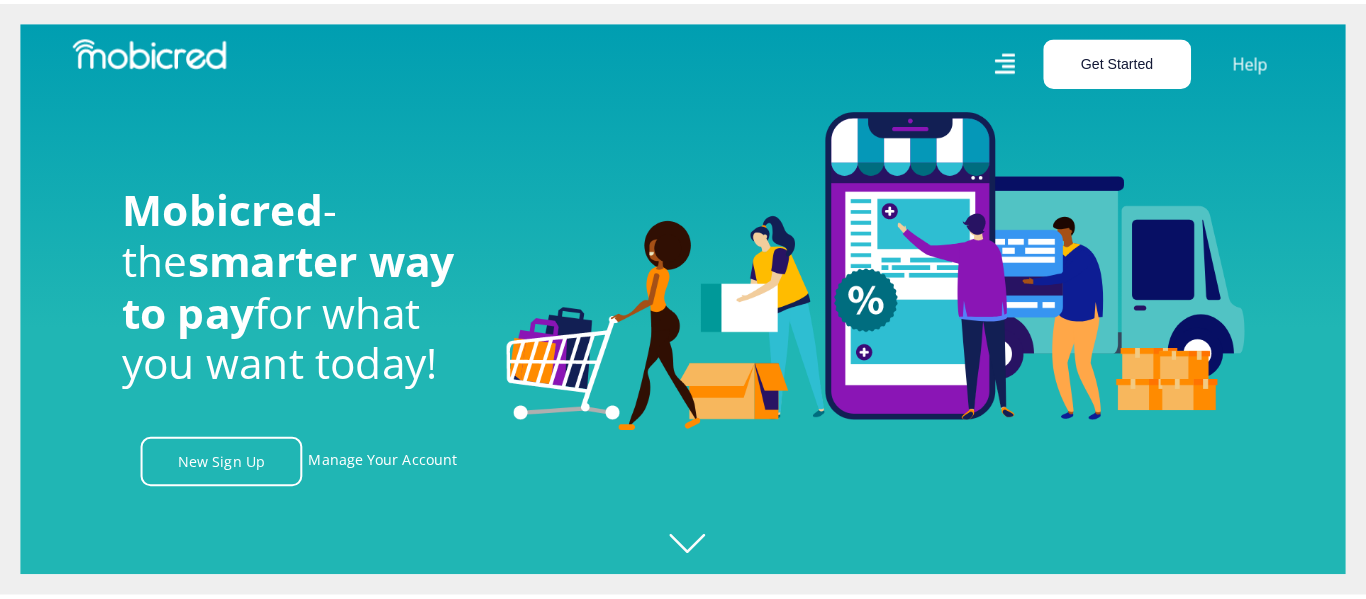 scroll, scrollTop: 0, scrollLeft: 0, axis: both 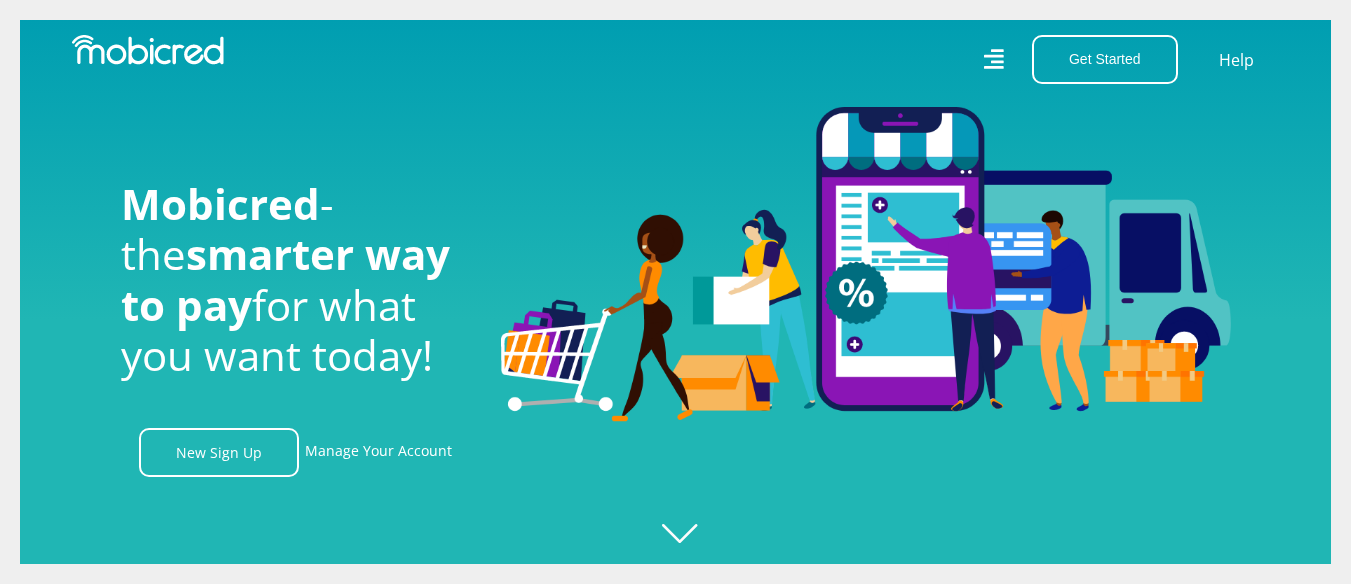 click 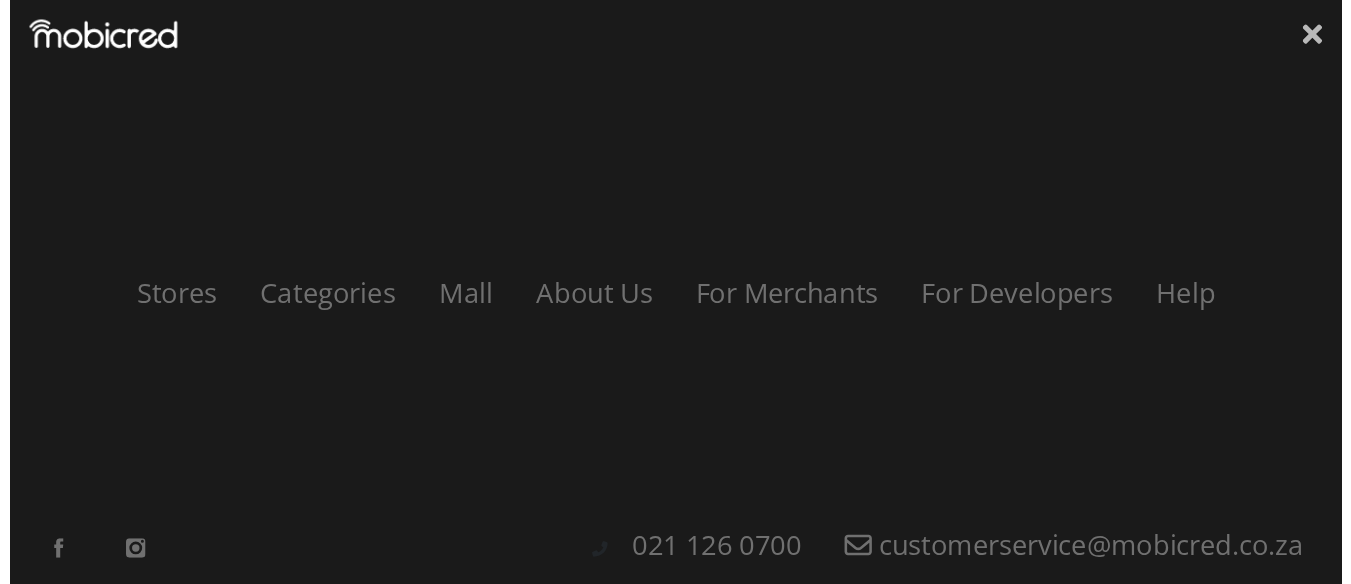 scroll, scrollTop: 0, scrollLeft: 1425, axis: horizontal 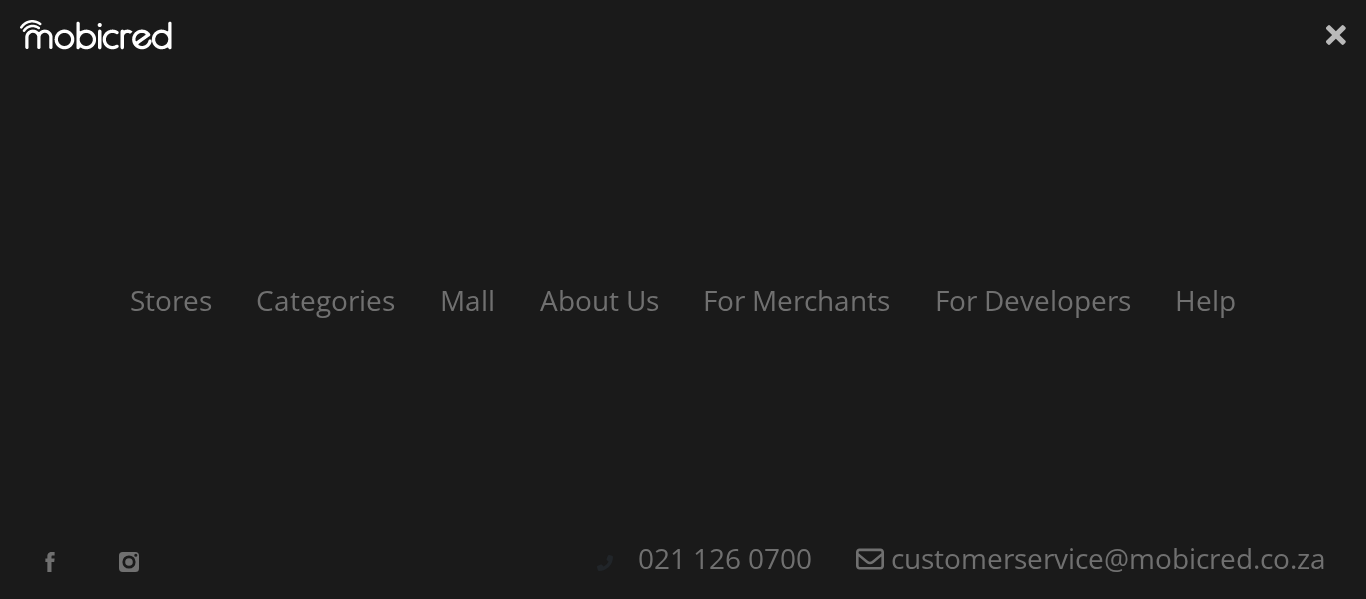 click 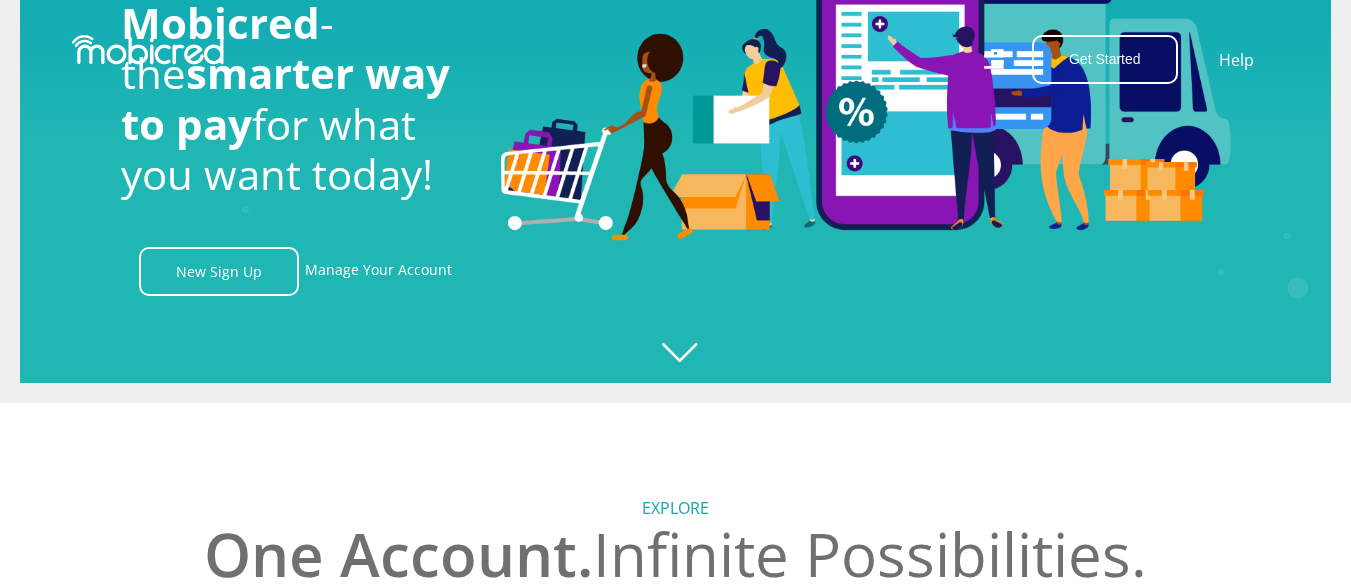 scroll, scrollTop: 0, scrollLeft: 0, axis: both 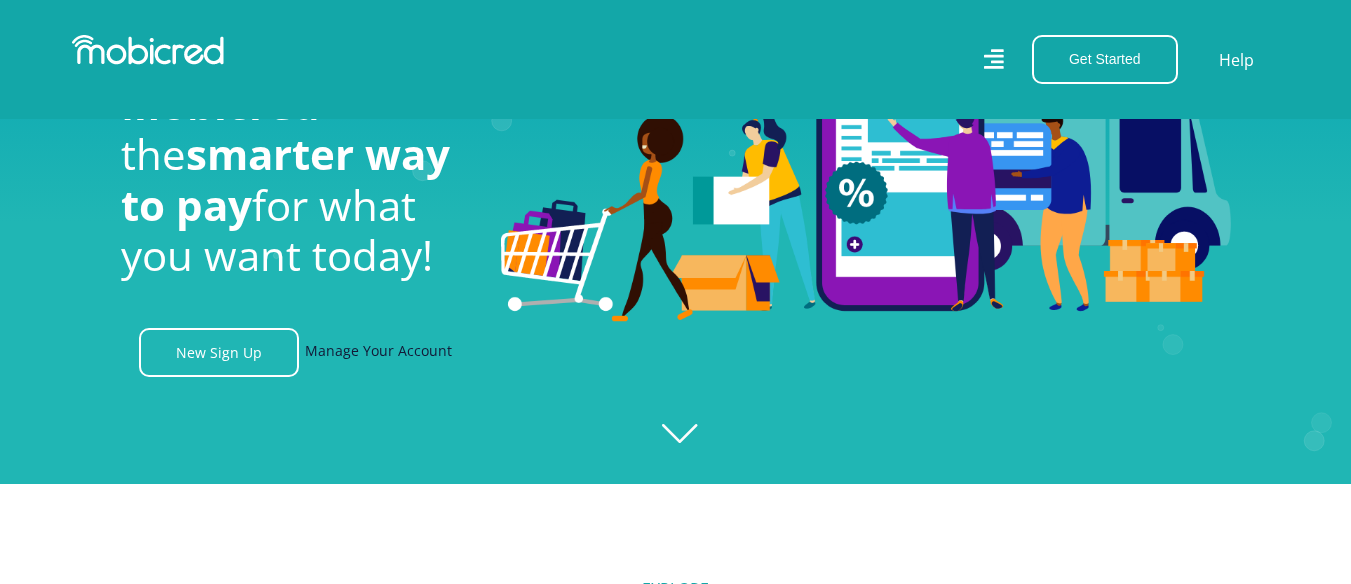 click on "Manage Your Account" at bounding box center [378, 352] 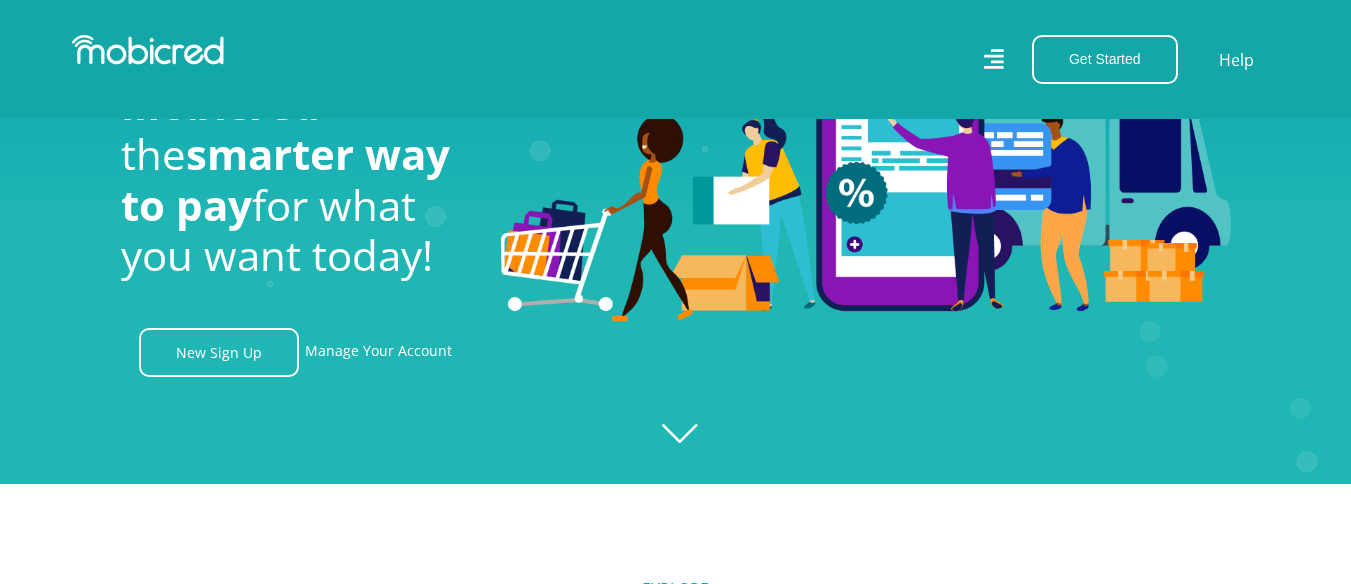 scroll, scrollTop: 0, scrollLeft: 4560, axis: horizontal 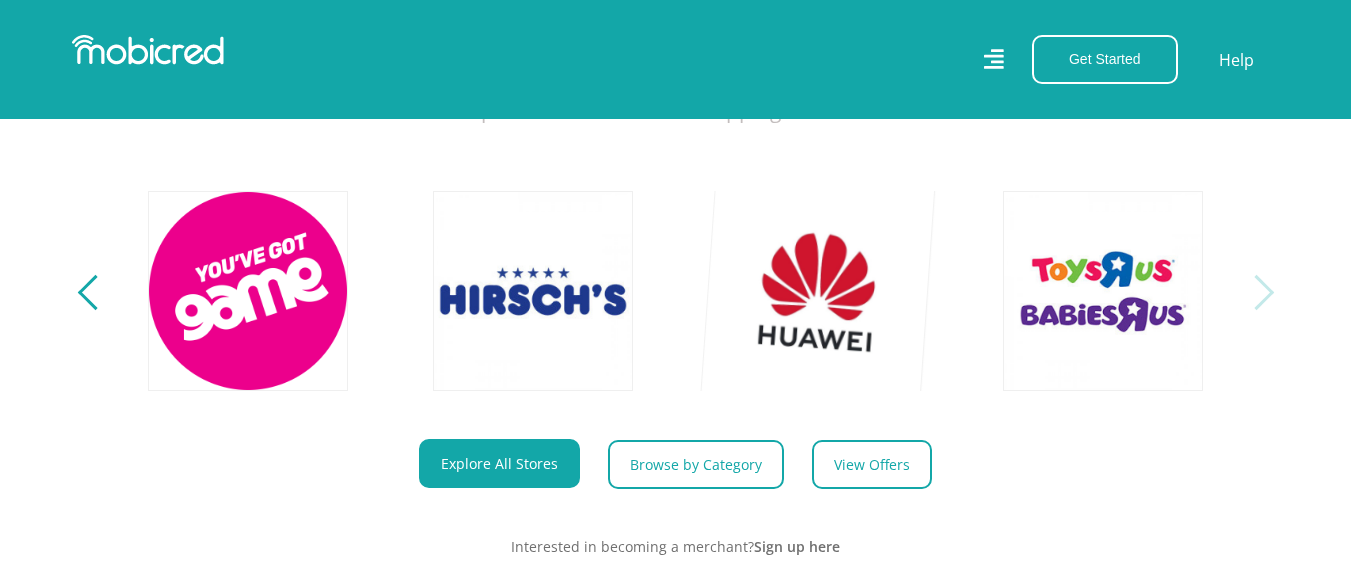 click at bounding box center (818, 290) 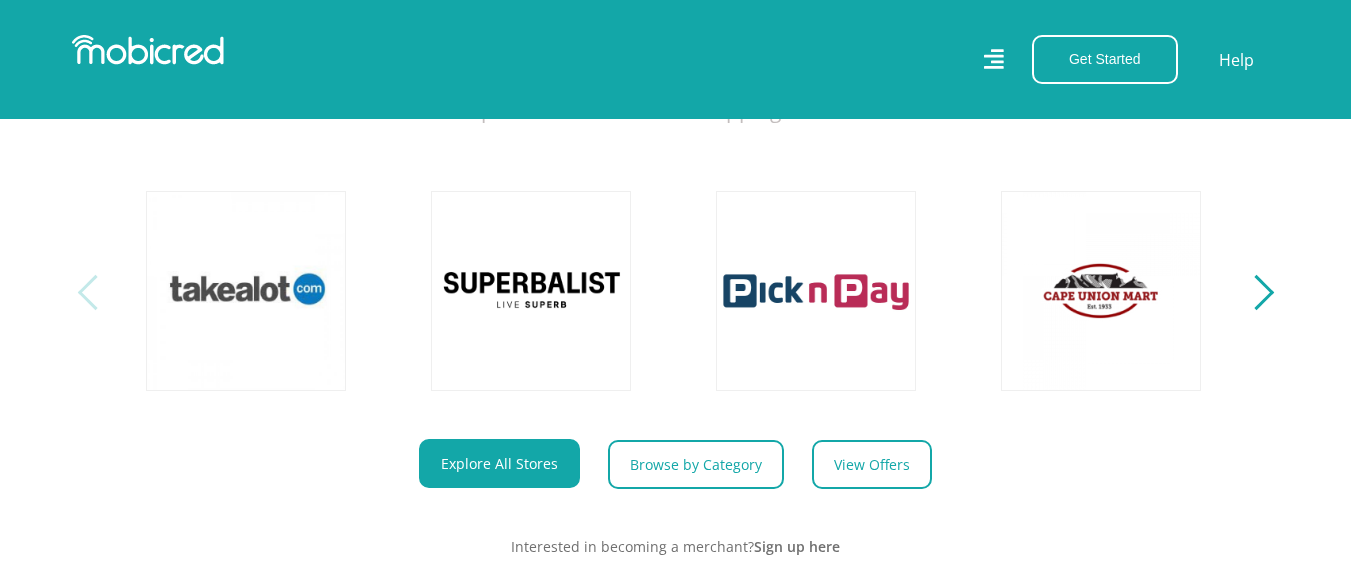scroll, scrollTop: 0, scrollLeft: 0, axis: both 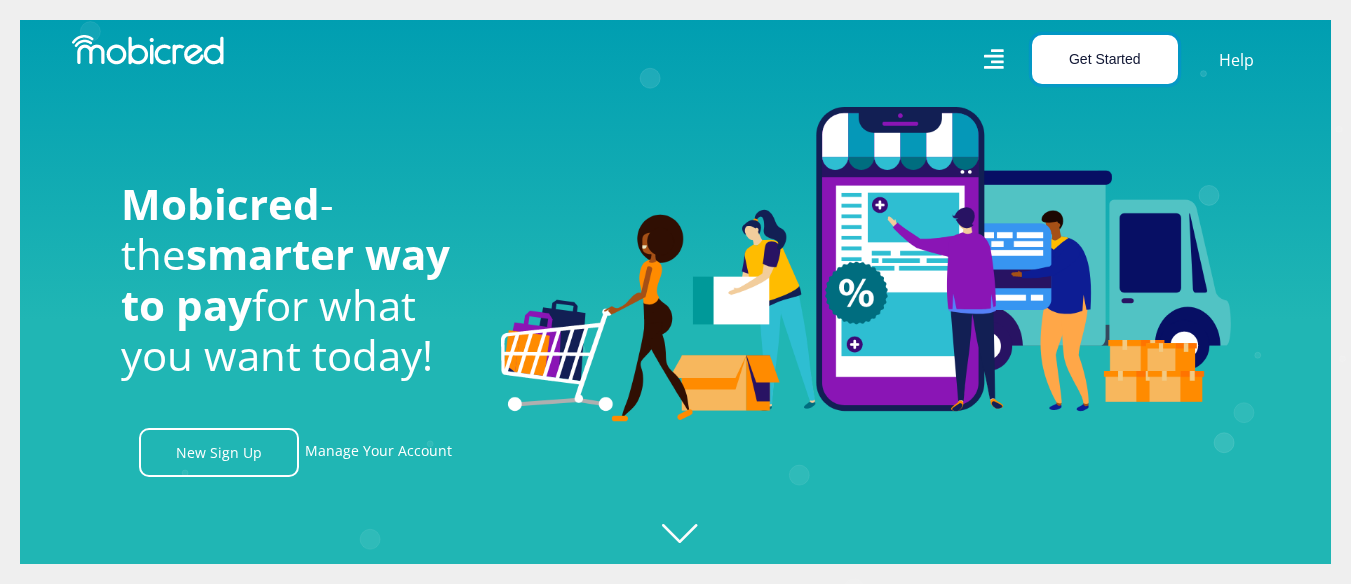click on "Get Started" at bounding box center (1105, 59) 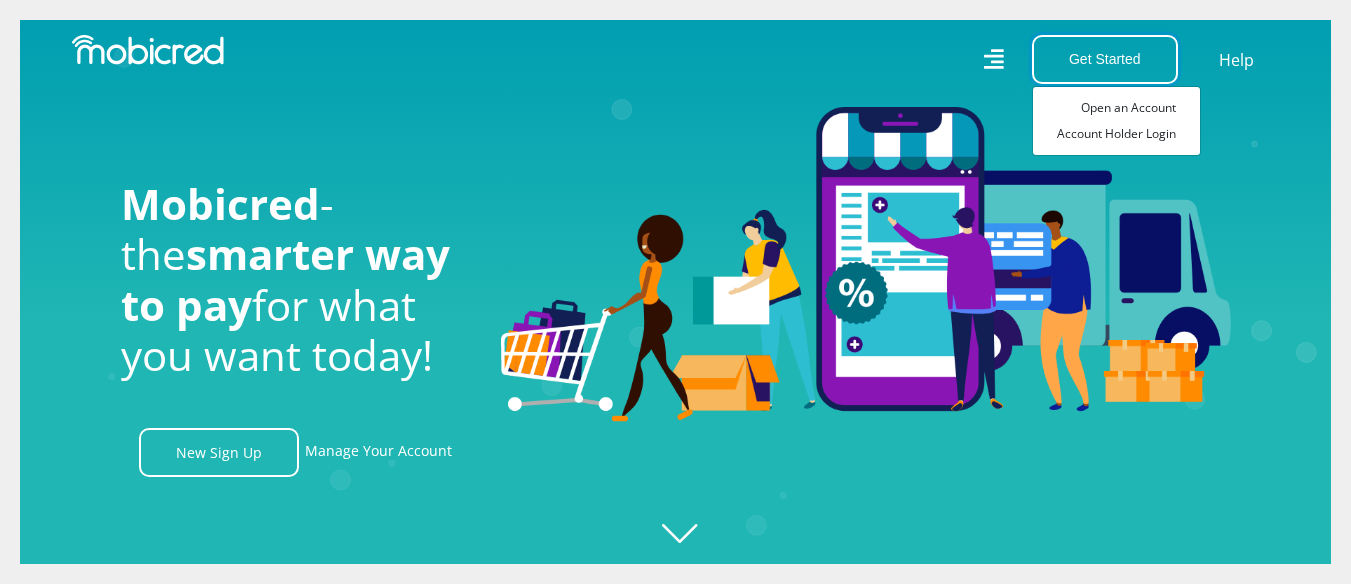scroll, scrollTop: 0, scrollLeft: 1140, axis: horizontal 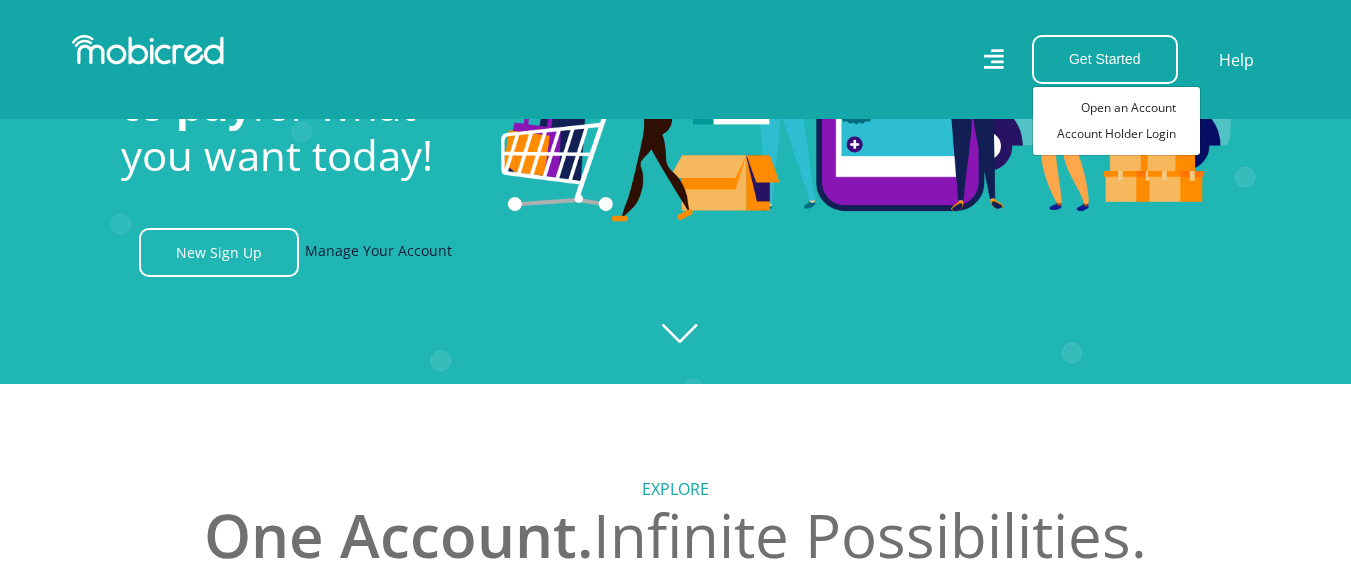 click on "Manage Your Account" at bounding box center (378, 252) 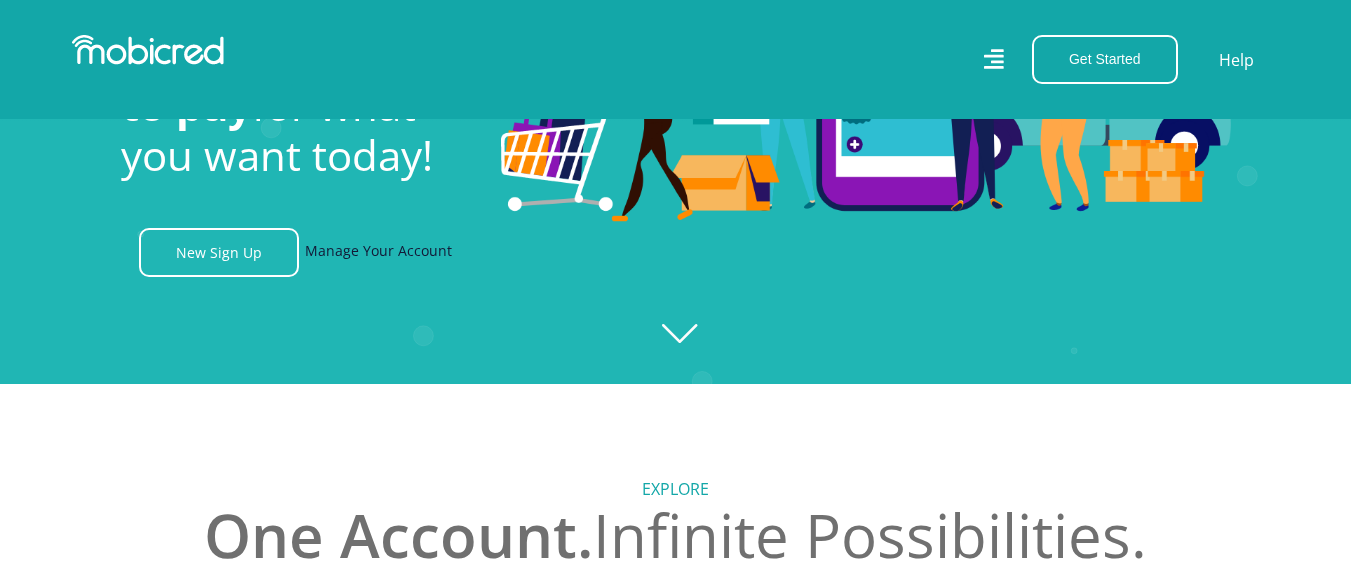 scroll, scrollTop: 0, scrollLeft: 6, axis: horizontal 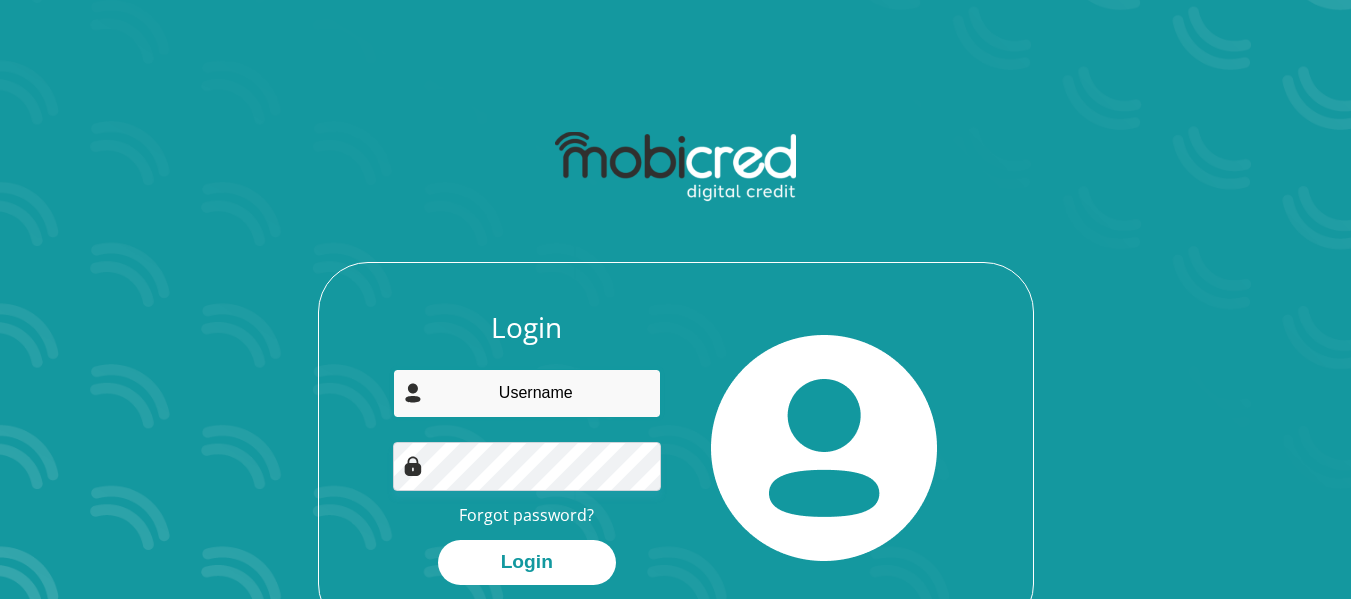 click at bounding box center [527, 393] 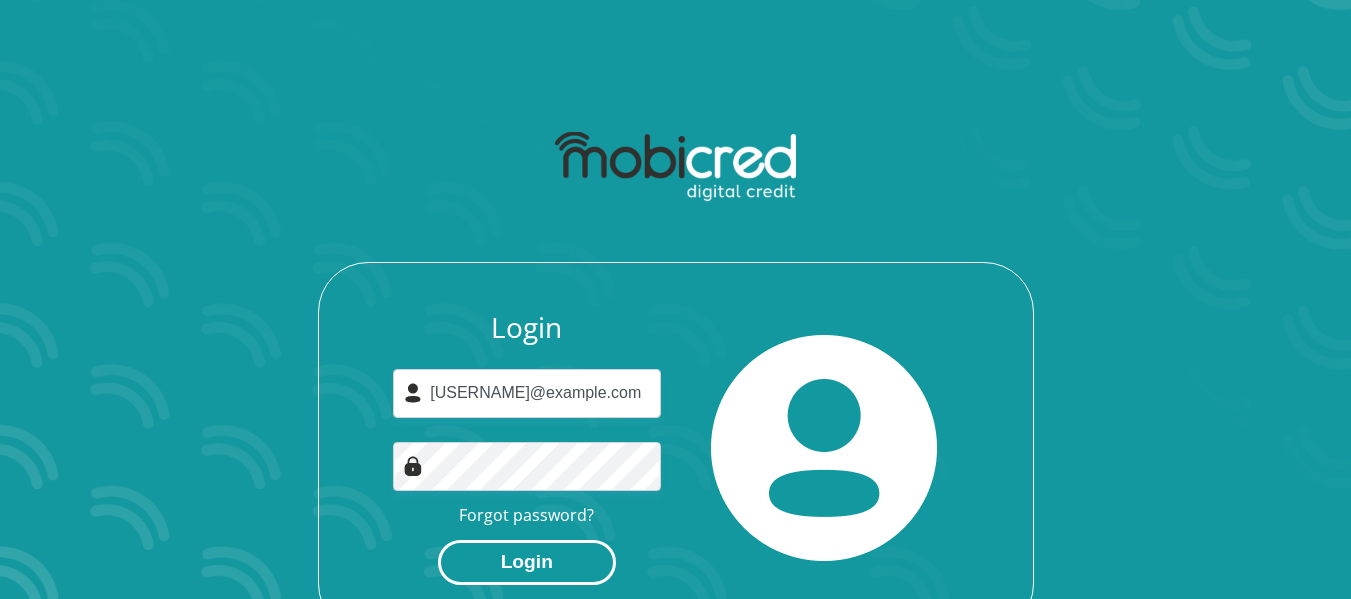 click on "Login" at bounding box center [527, 562] 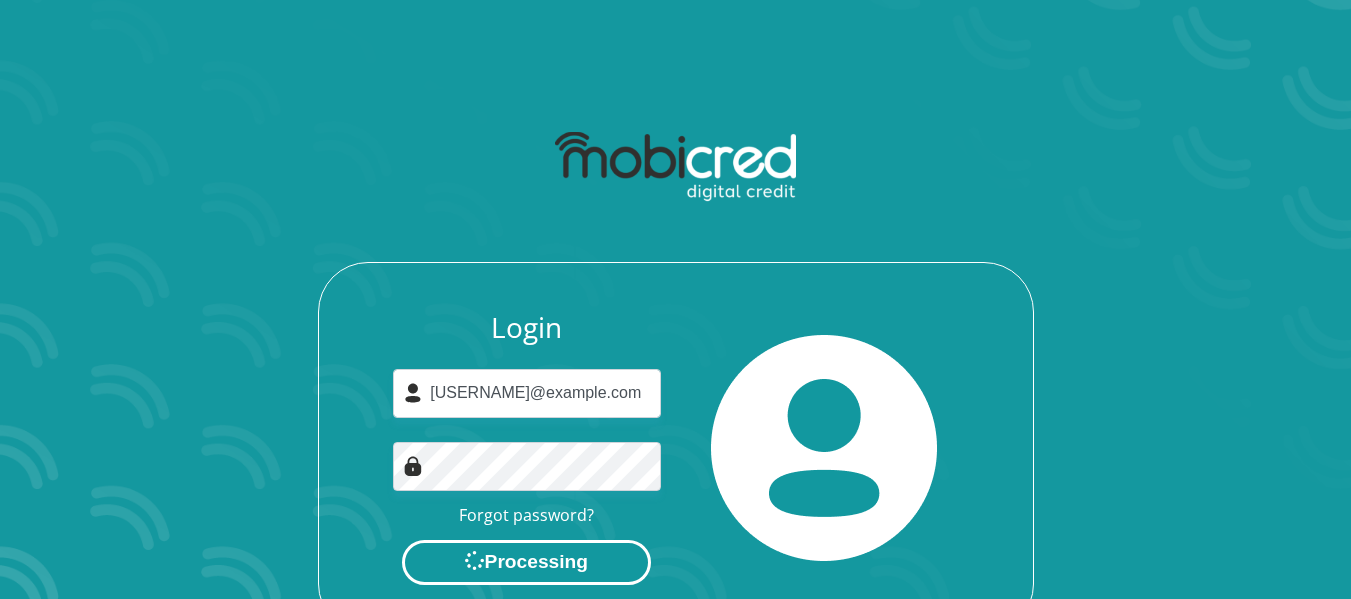 scroll, scrollTop: 0, scrollLeft: 0, axis: both 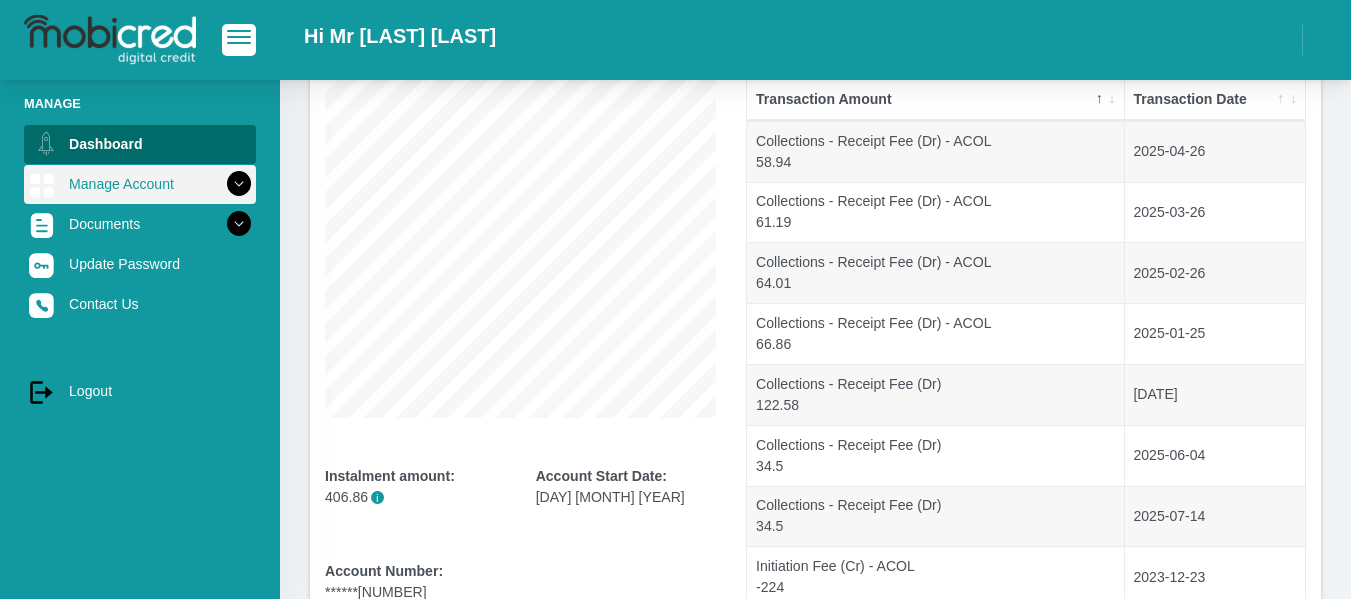 click at bounding box center (239, 184) 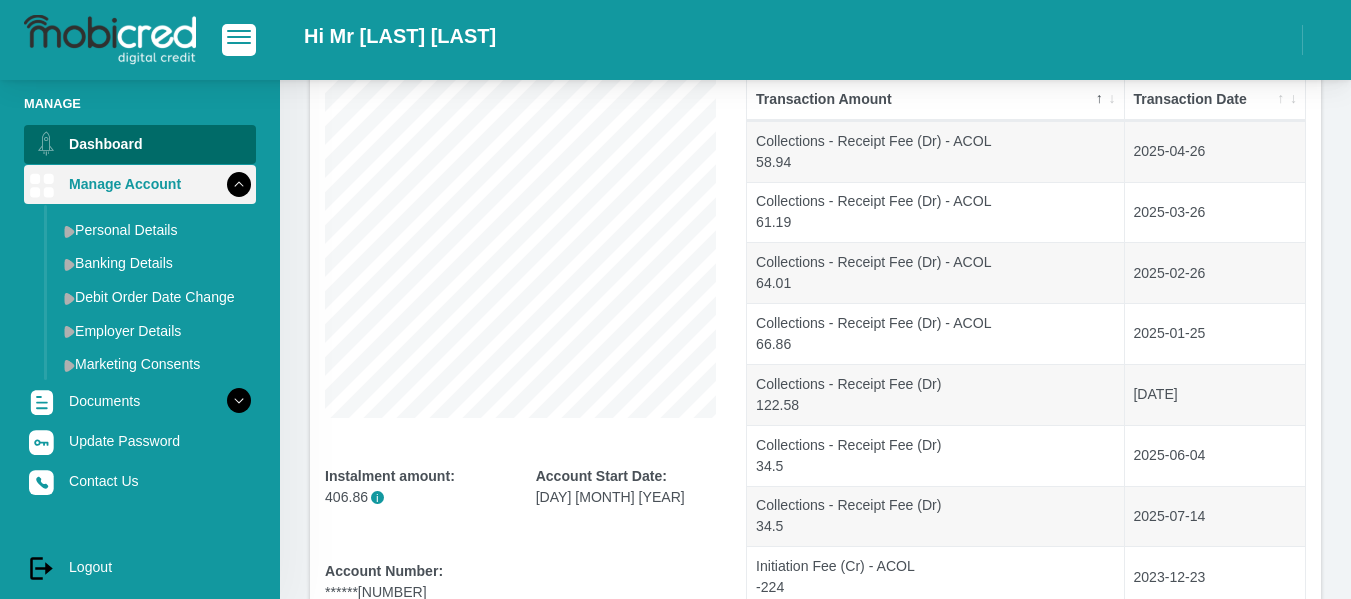click at bounding box center (239, 184) 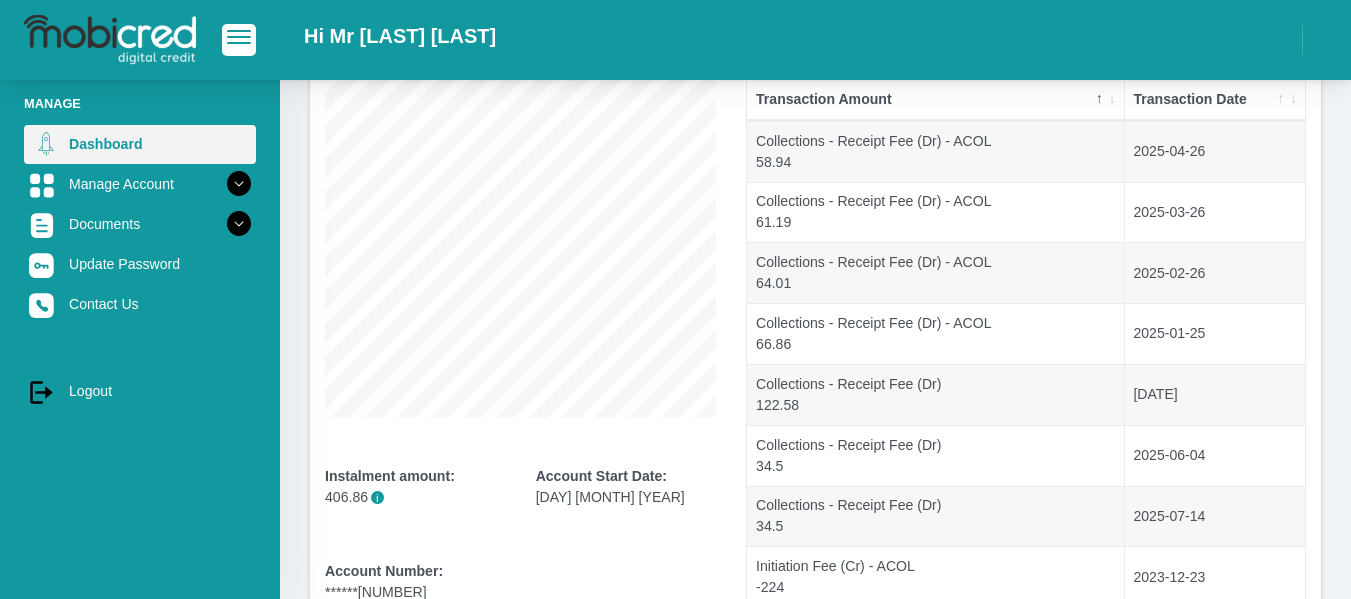 click on "Dashboard" at bounding box center (140, 144) 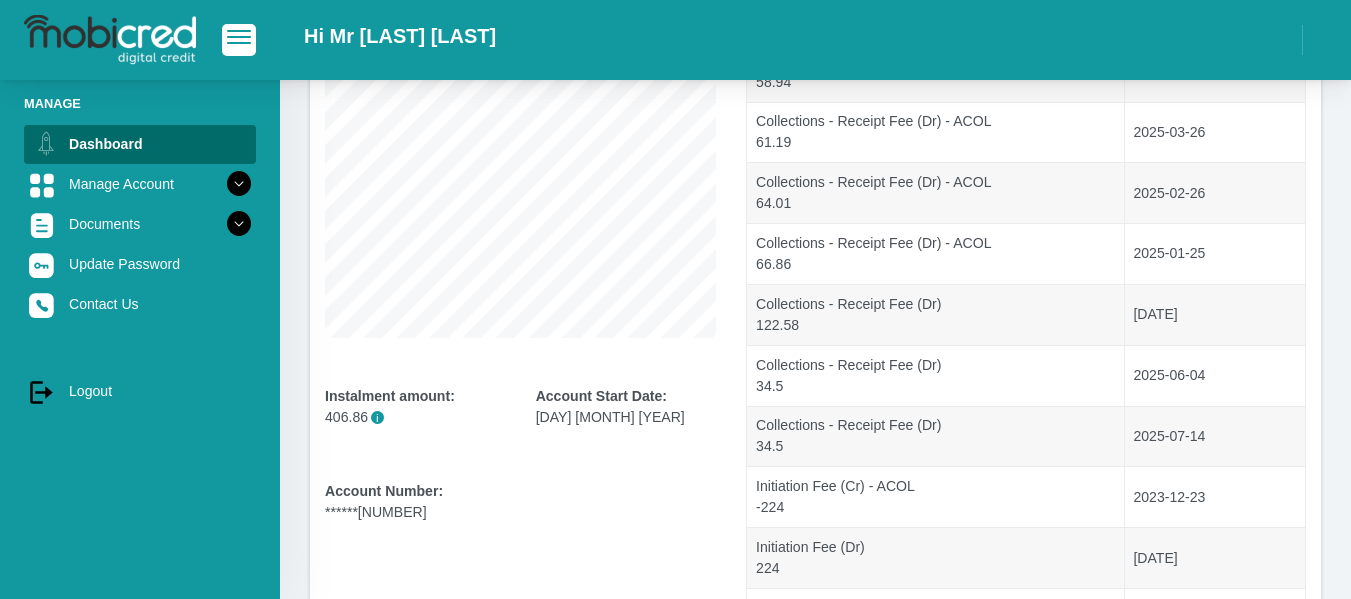 scroll, scrollTop: 429, scrollLeft: 0, axis: vertical 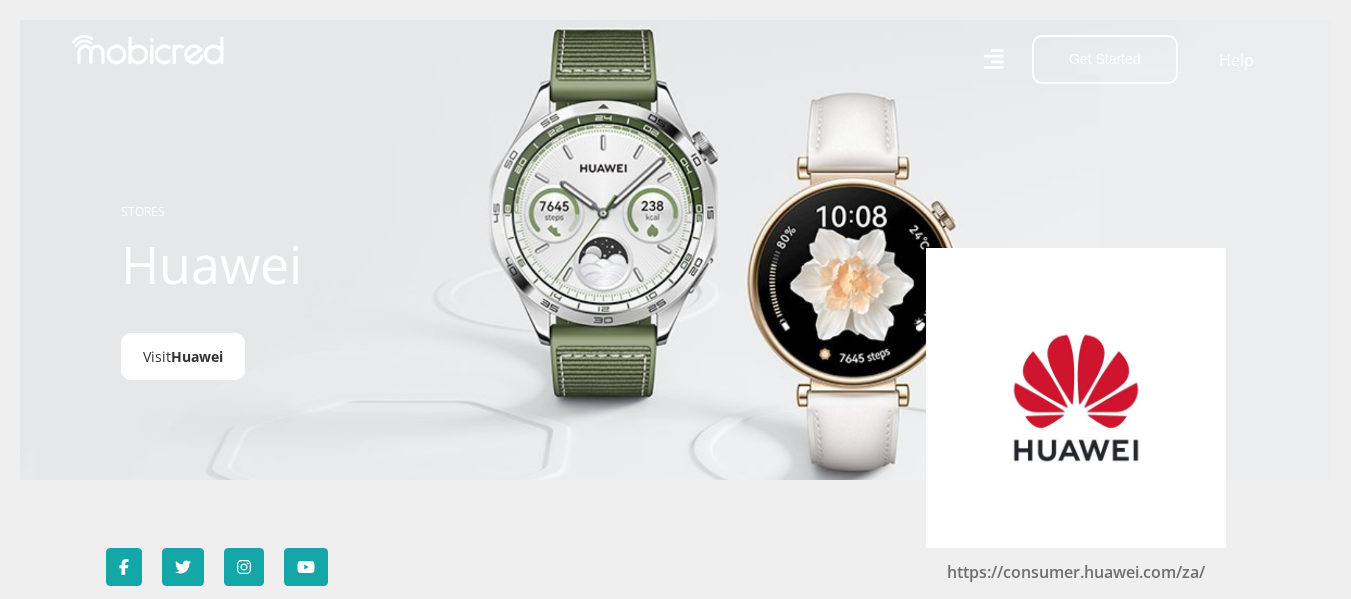 click on "Visit  Huawei" at bounding box center (183, 356) 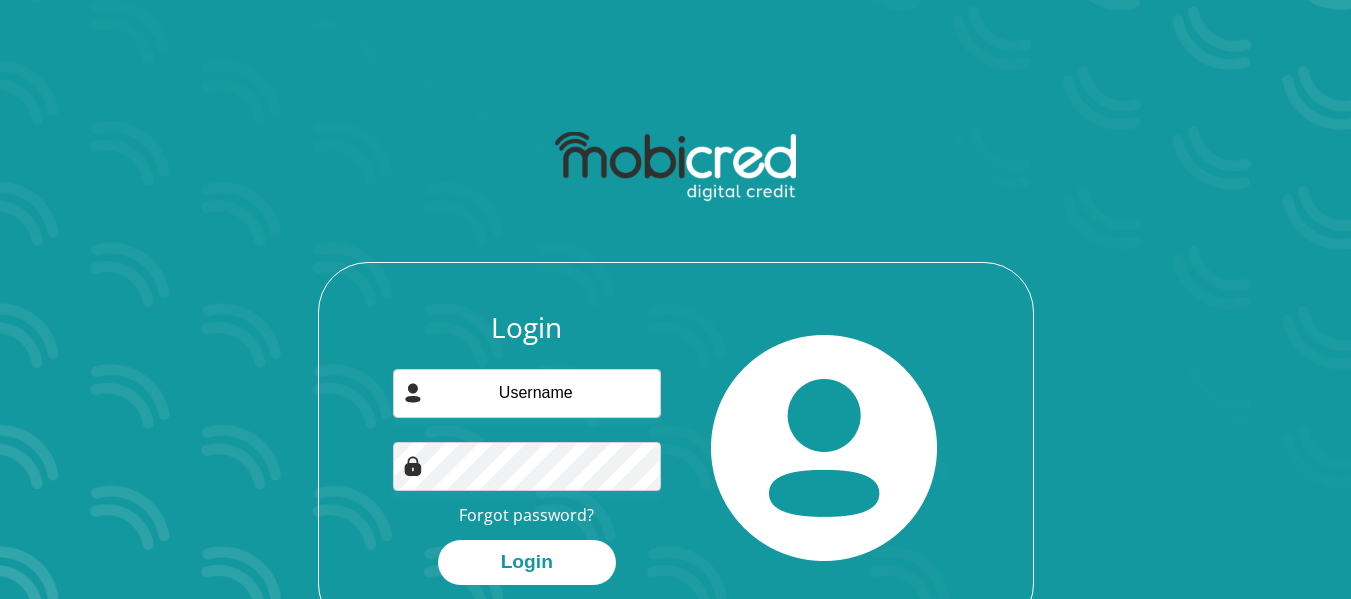scroll, scrollTop: 0, scrollLeft: 0, axis: both 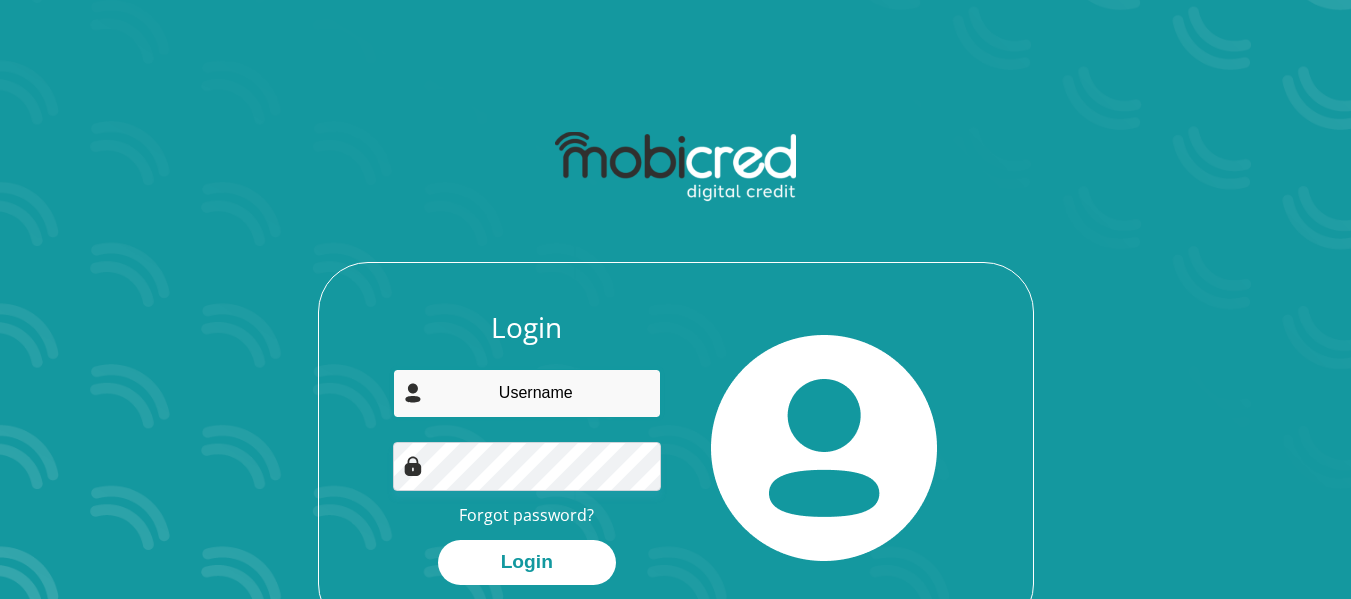 click at bounding box center (527, 393) 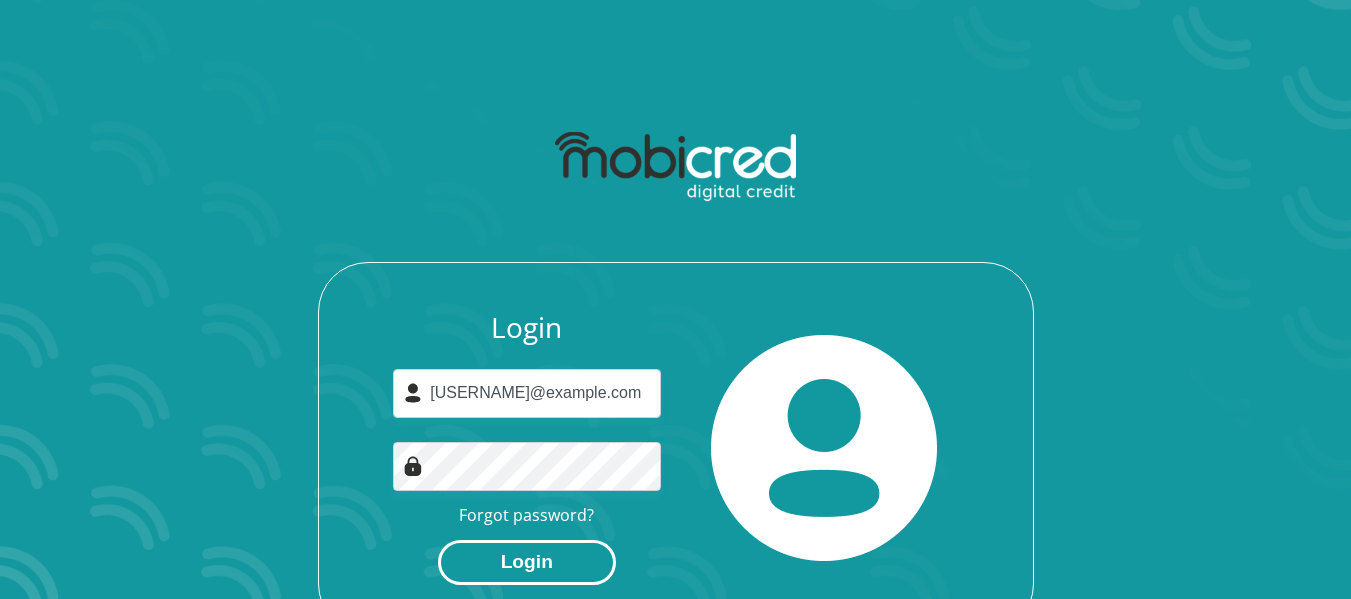 click on "Login" at bounding box center [527, 562] 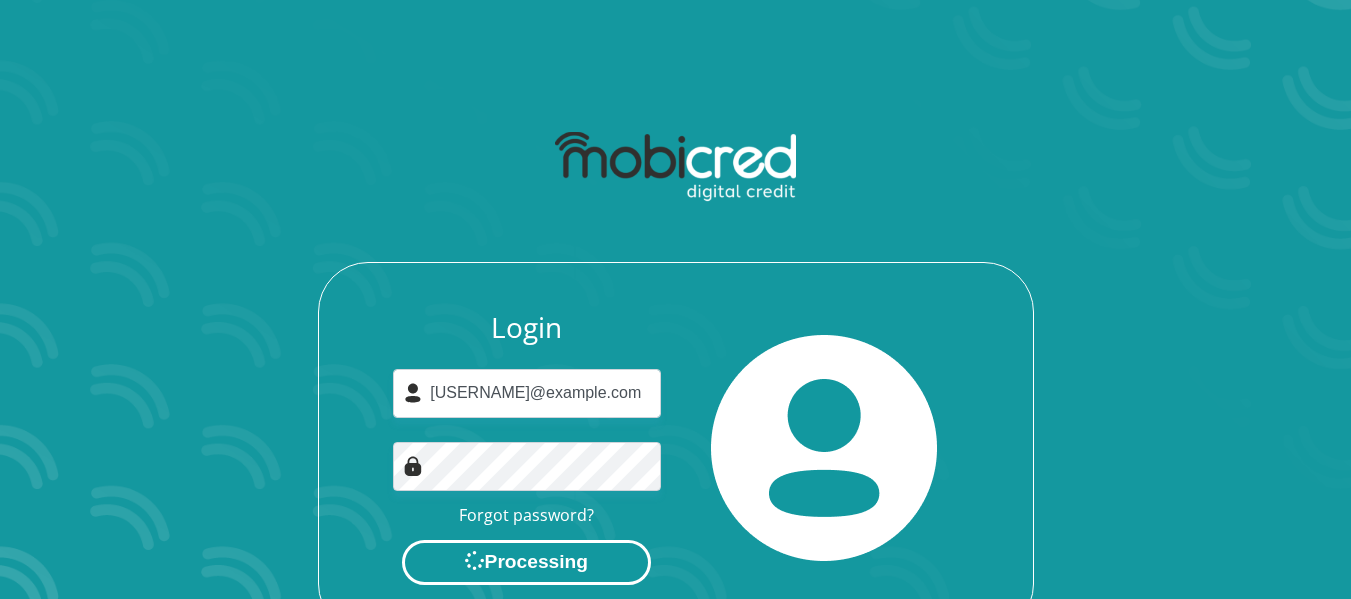 scroll, scrollTop: 0, scrollLeft: 0, axis: both 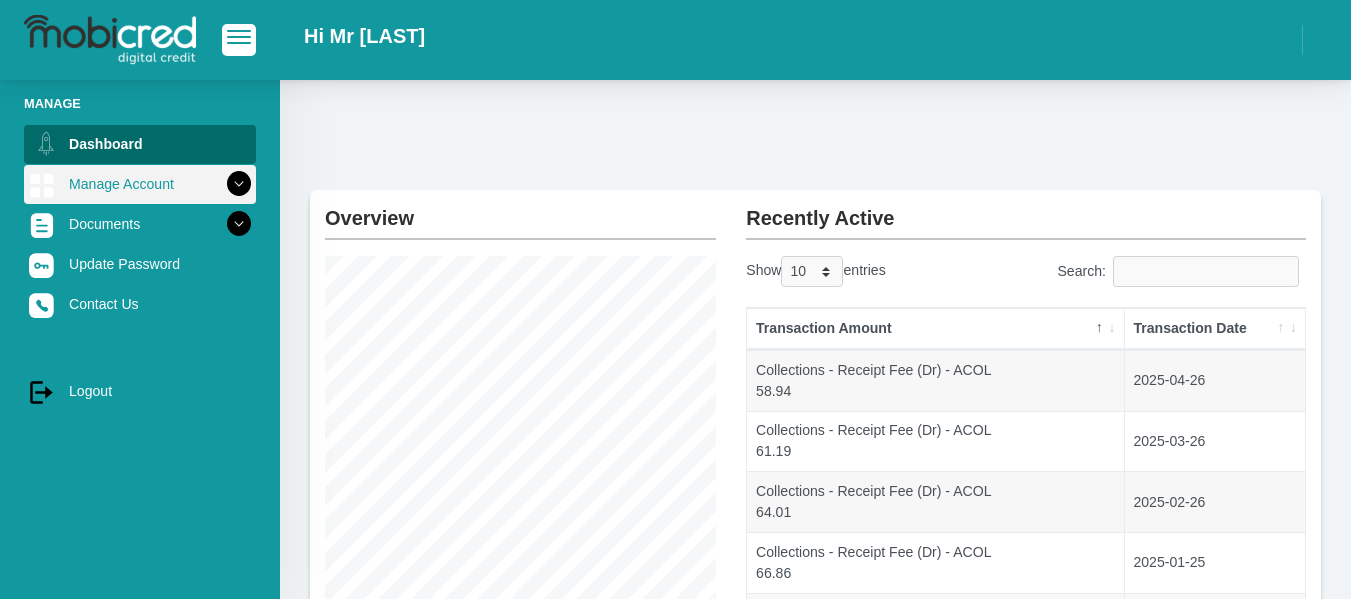 click at bounding box center (239, 184) 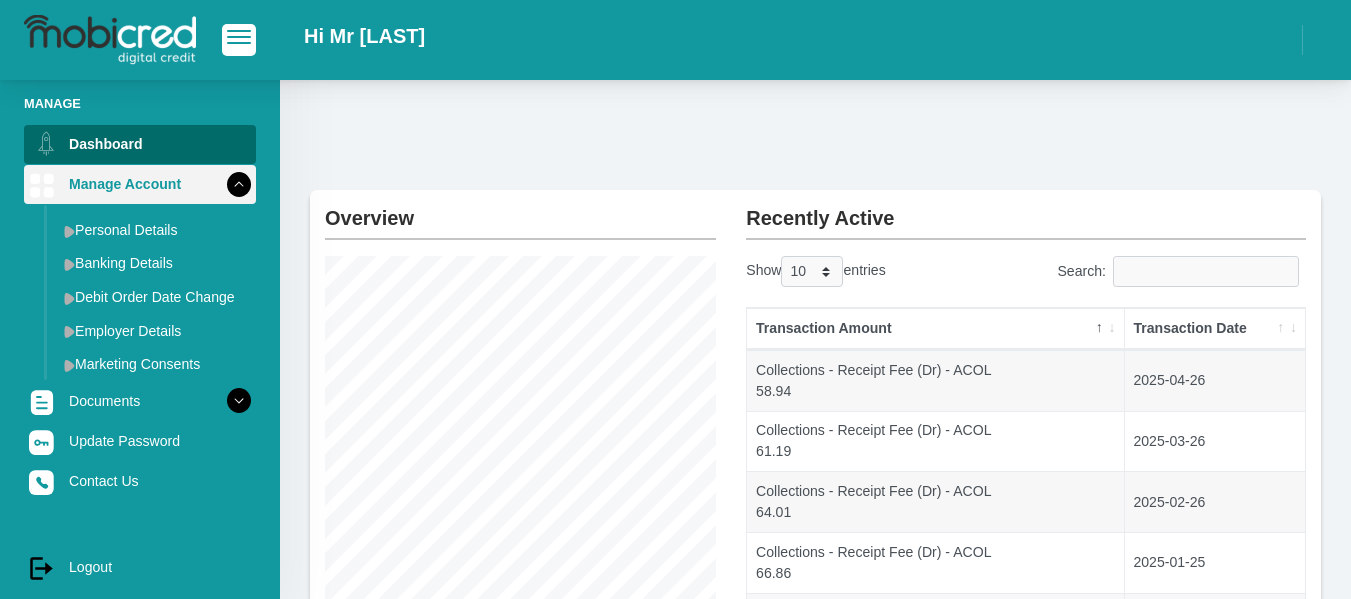 click at bounding box center [239, 184] 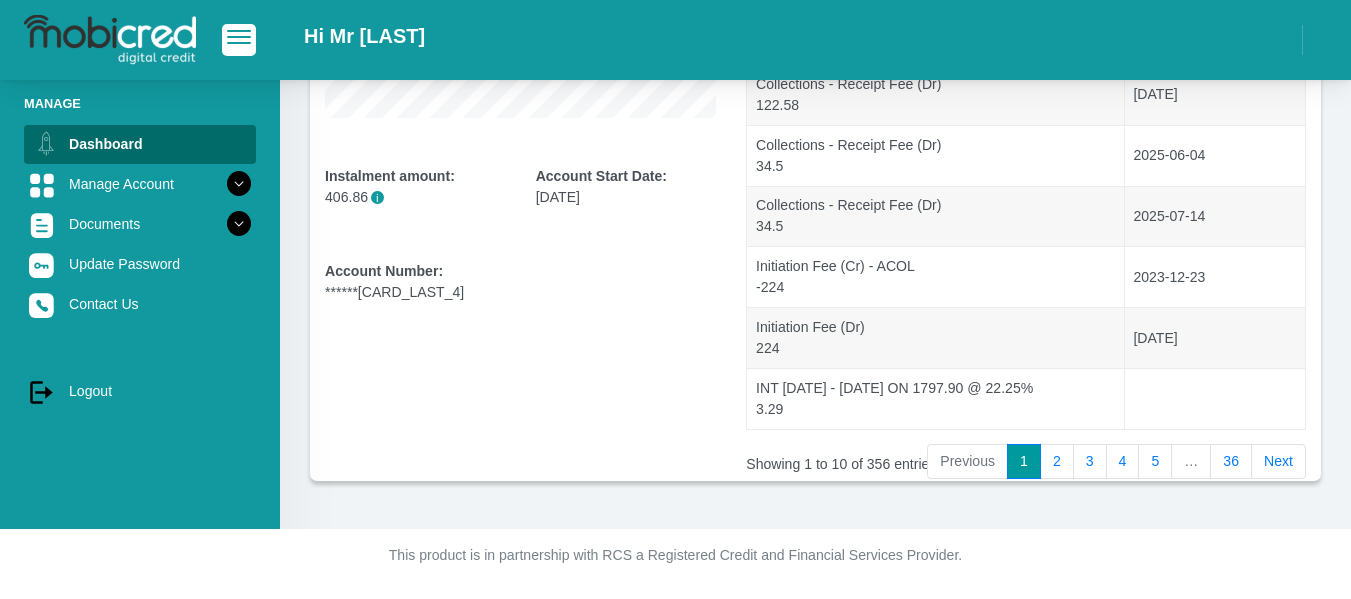 scroll, scrollTop: 0, scrollLeft: 0, axis: both 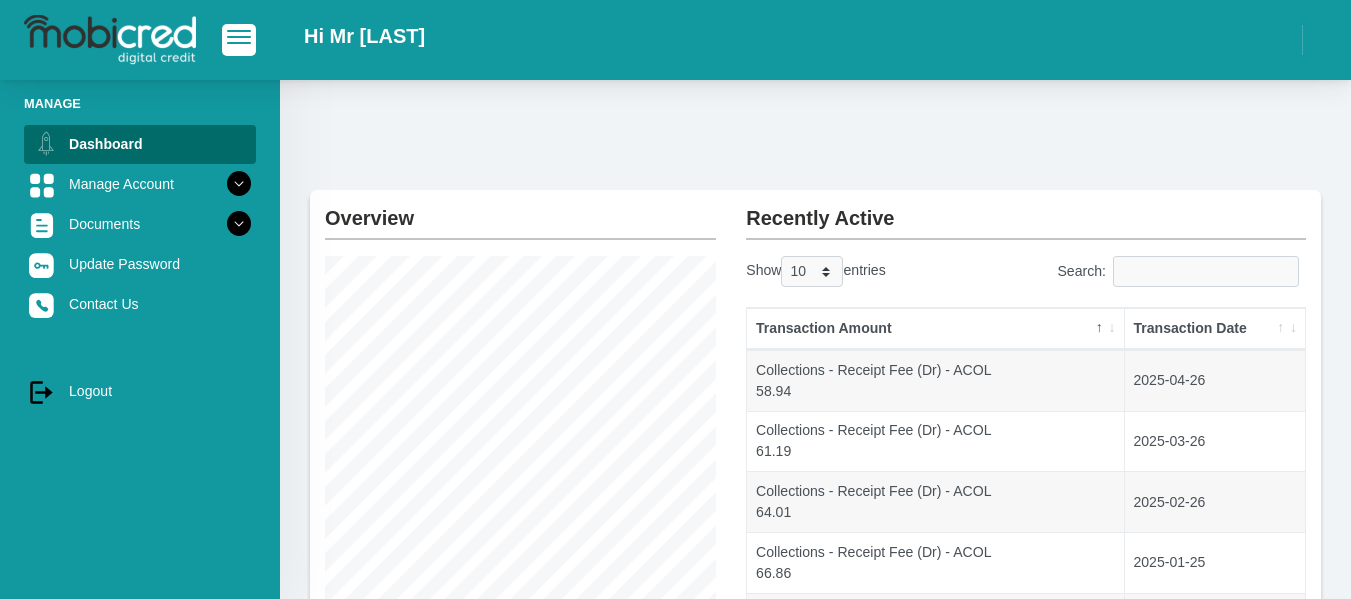 click at bounding box center [239, 39] 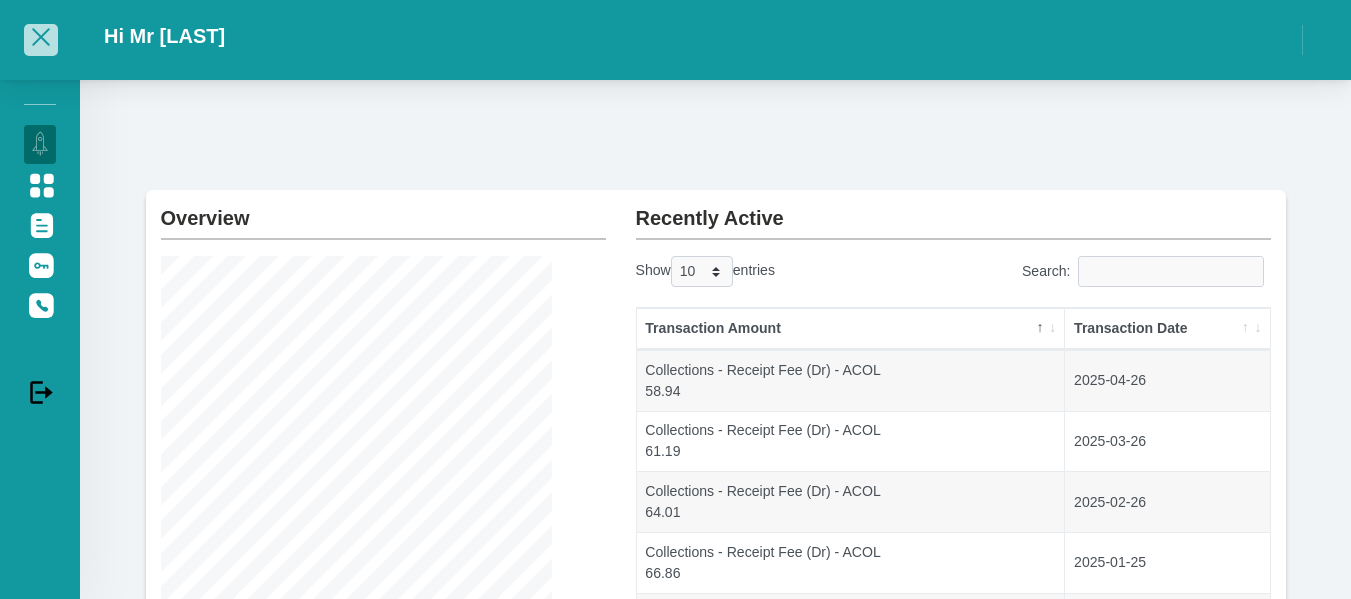 click at bounding box center (41, 37) 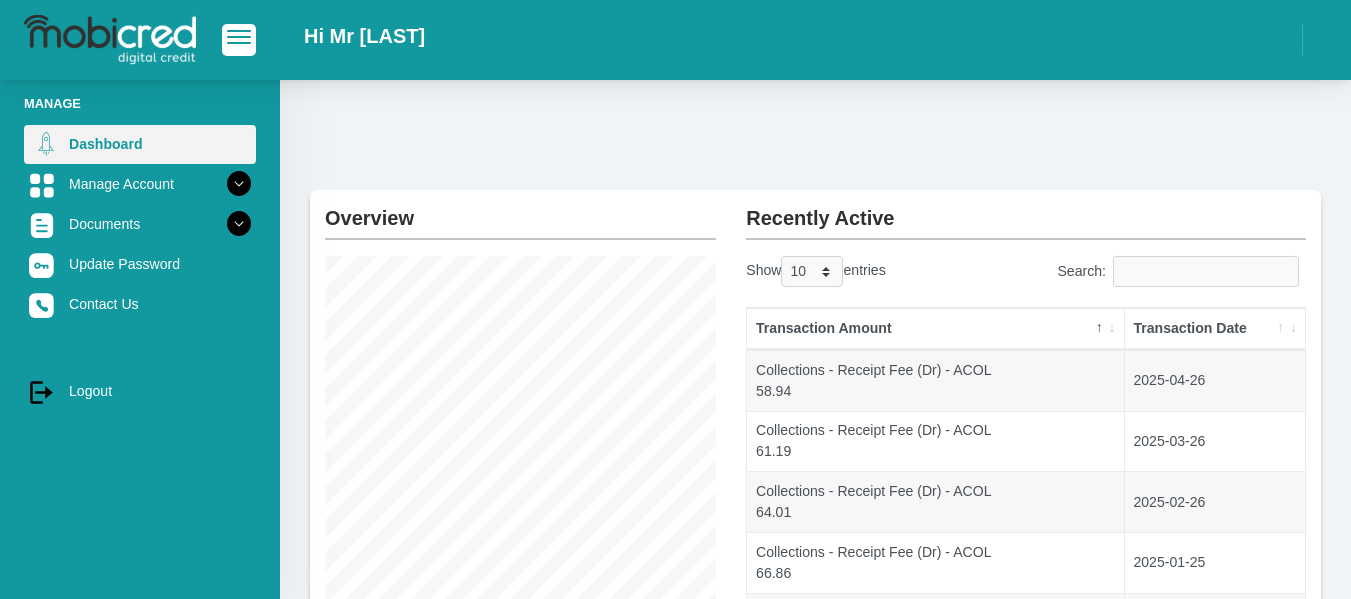 click at bounding box center [46, 144] 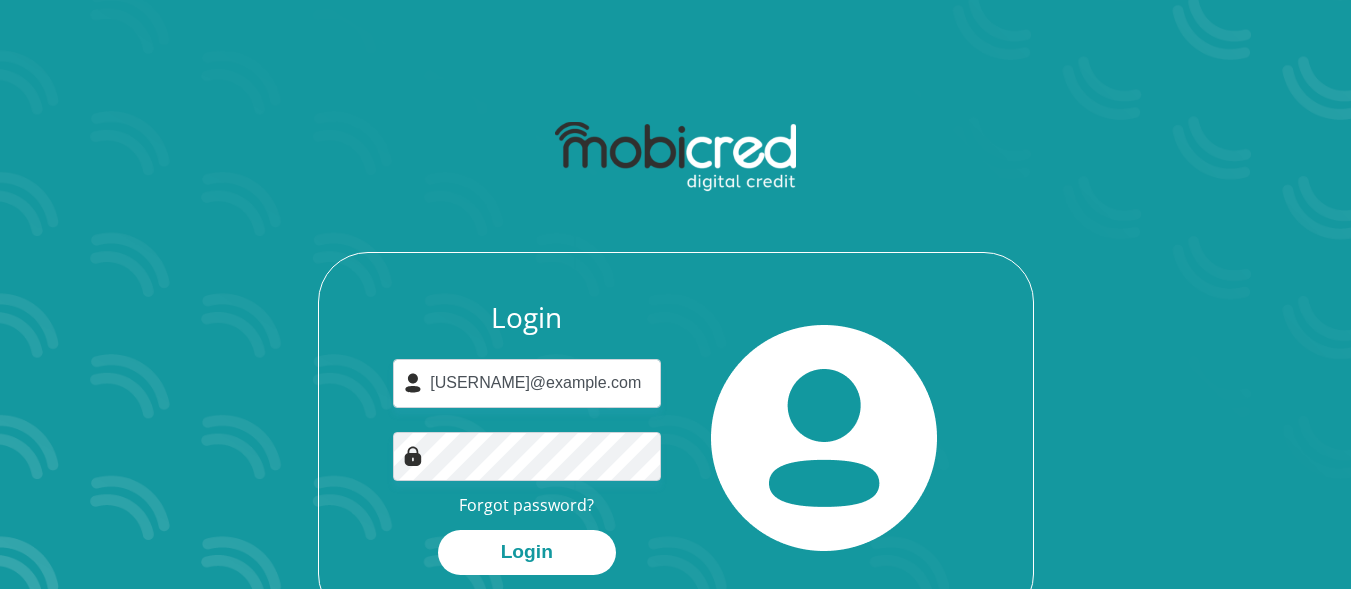 scroll, scrollTop: 0, scrollLeft: 0, axis: both 